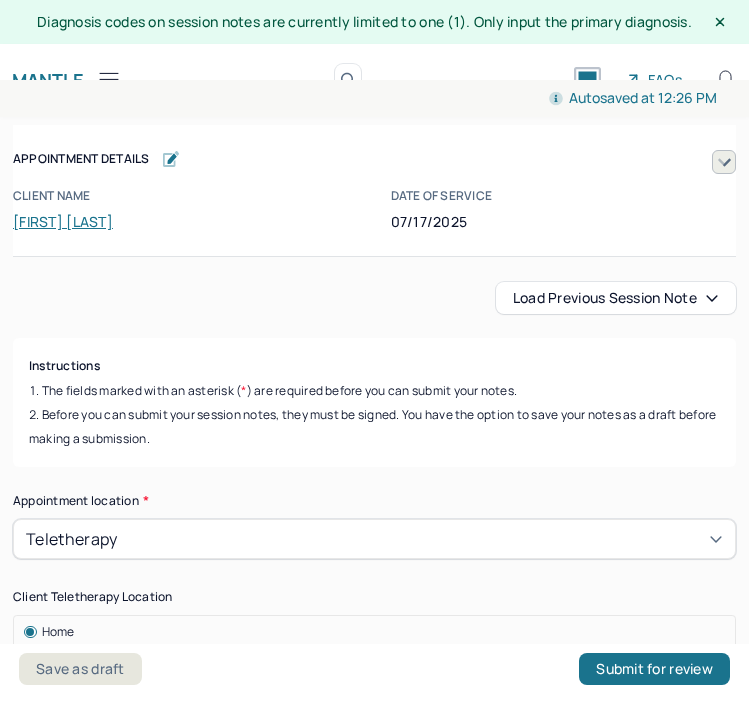 scroll, scrollTop: 26, scrollLeft: 0, axis: vertical 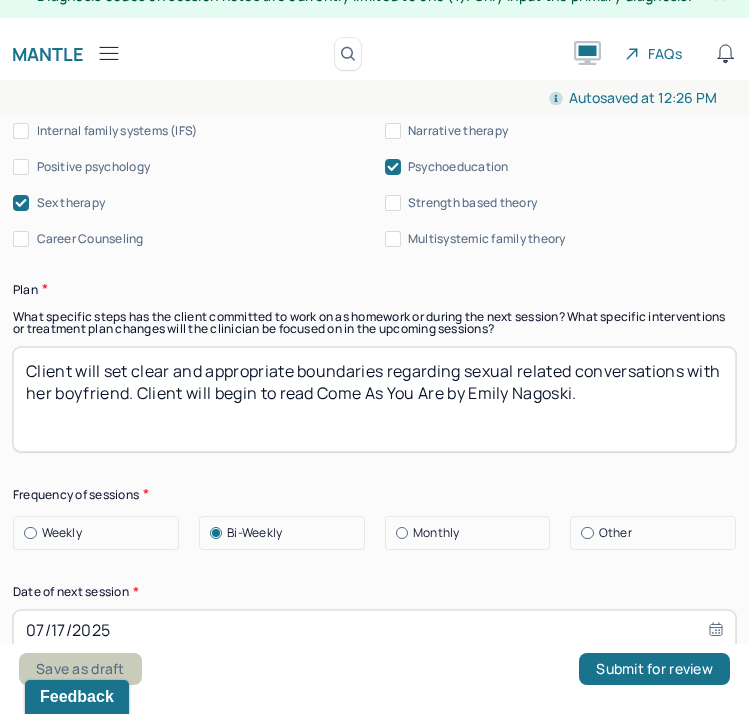 click on "Save as draft" at bounding box center [80, 669] 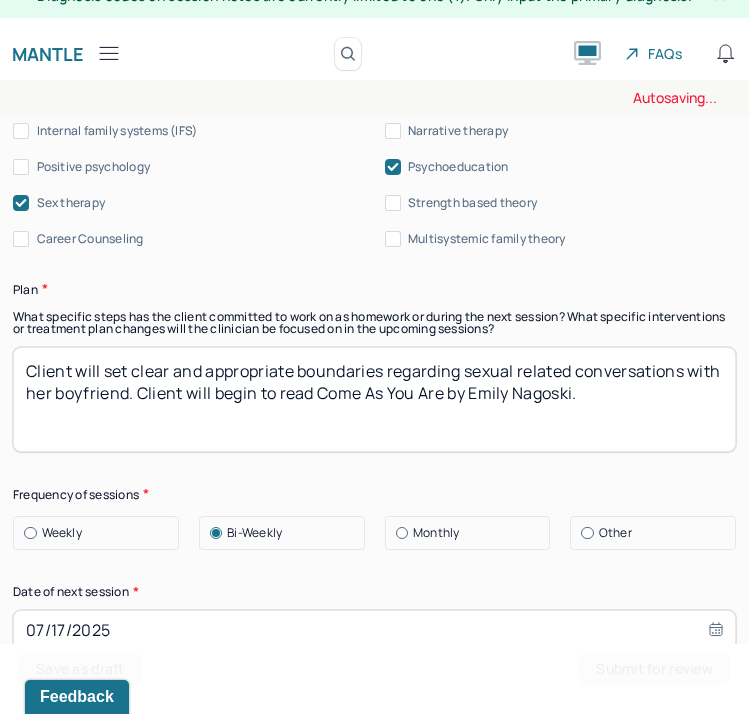 scroll, scrollTop: 0, scrollLeft: 0, axis: both 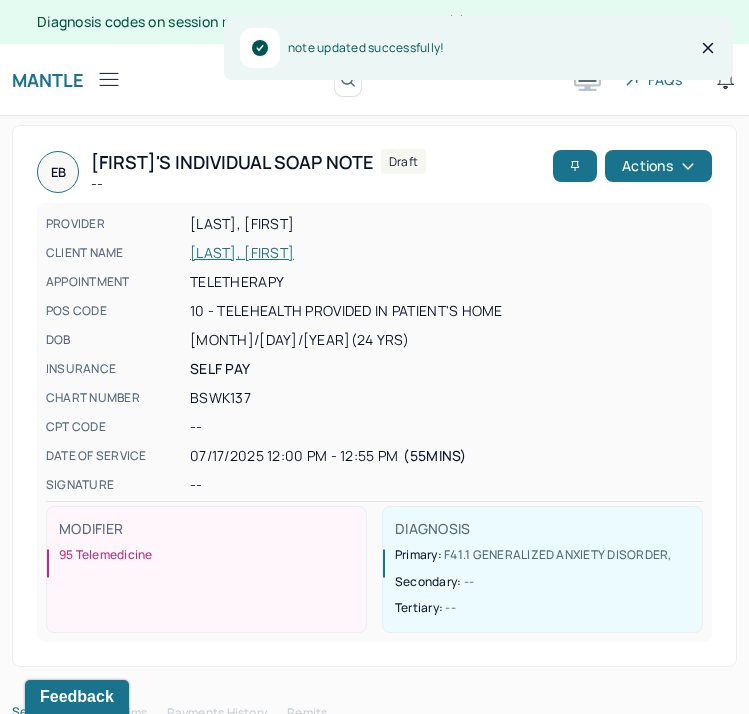 click 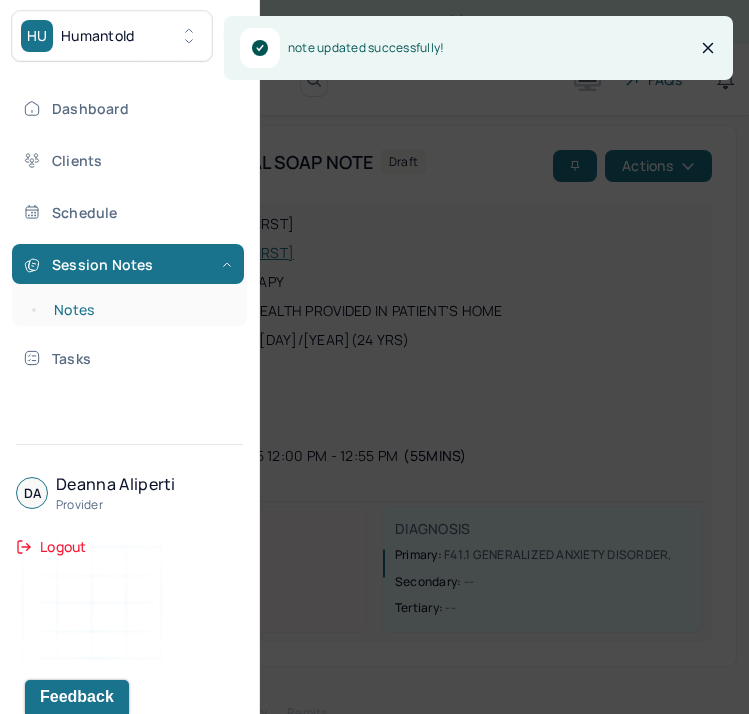 click on "Notes" at bounding box center [139, 310] 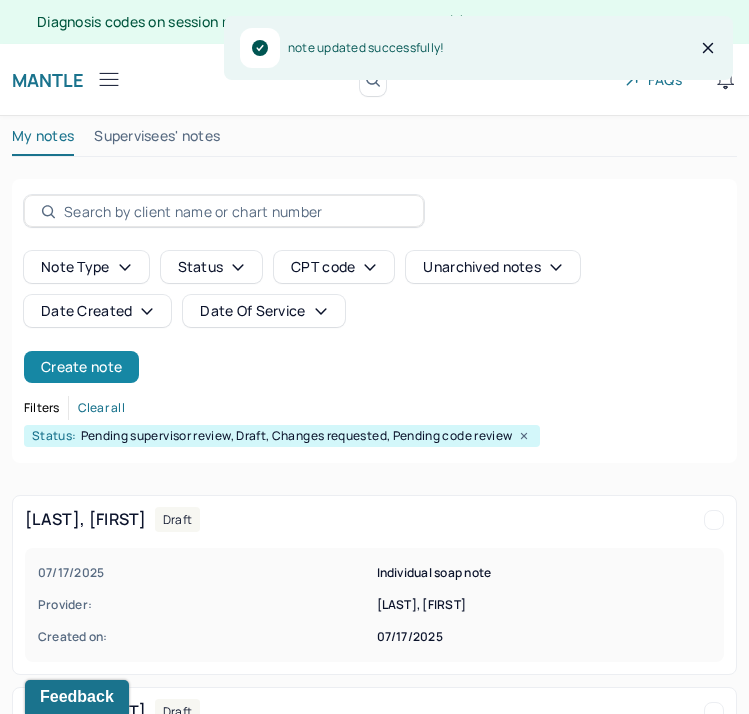 click on "Create note" at bounding box center (81, 367) 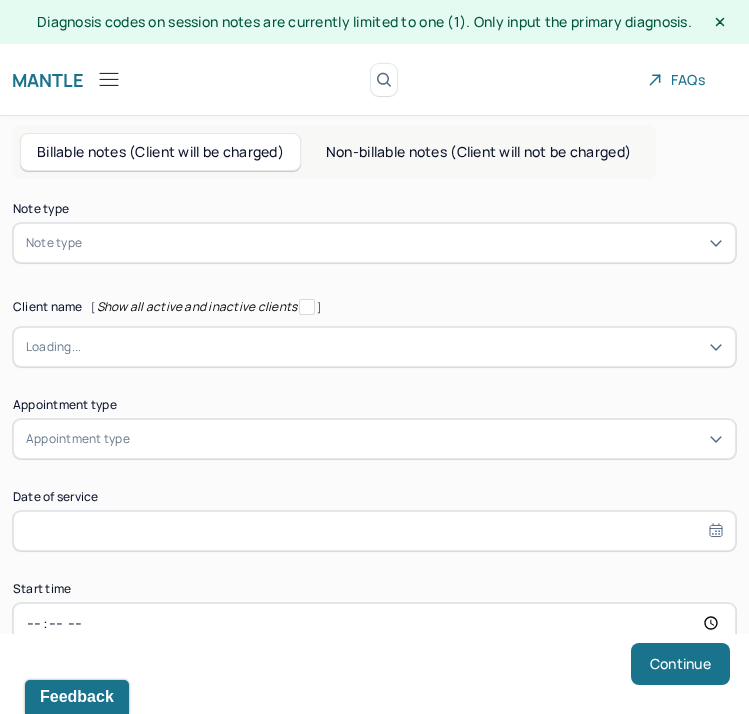 click at bounding box center [404, 243] 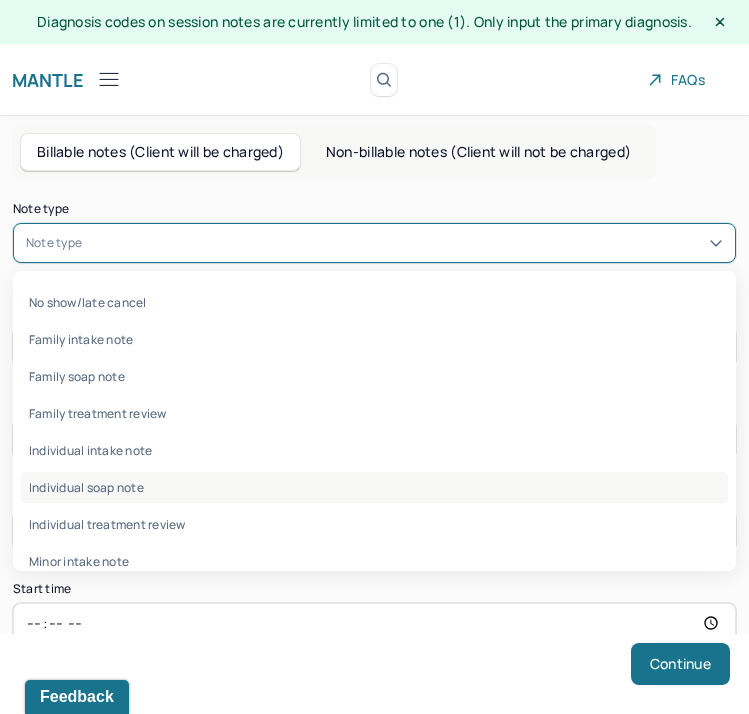 click on "Individual soap note" at bounding box center [374, 487] 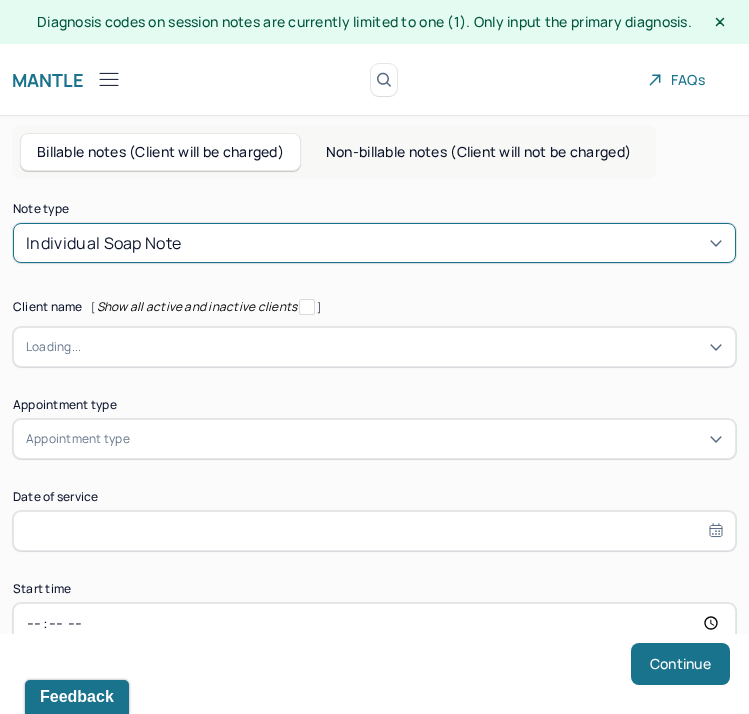 click at bounding box center [402, 347] 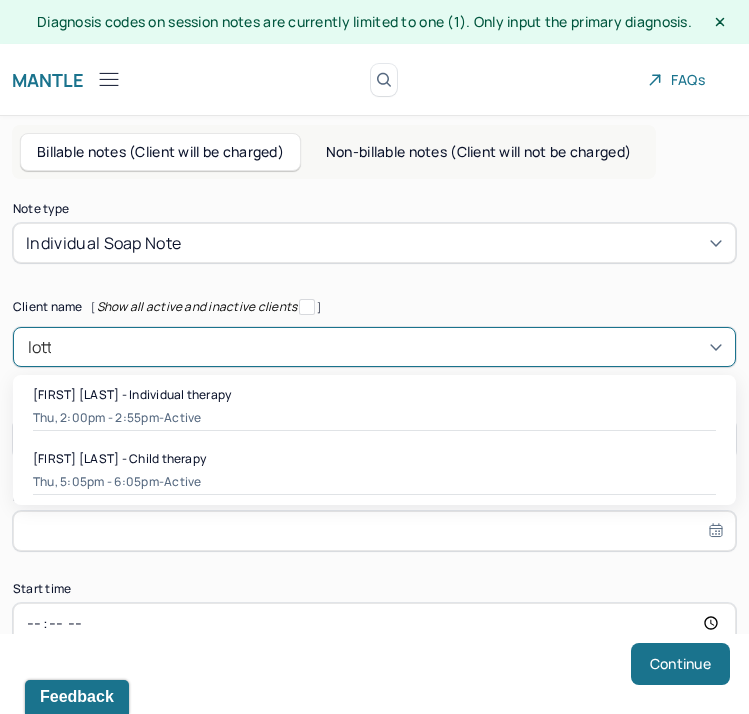 type on "lott" 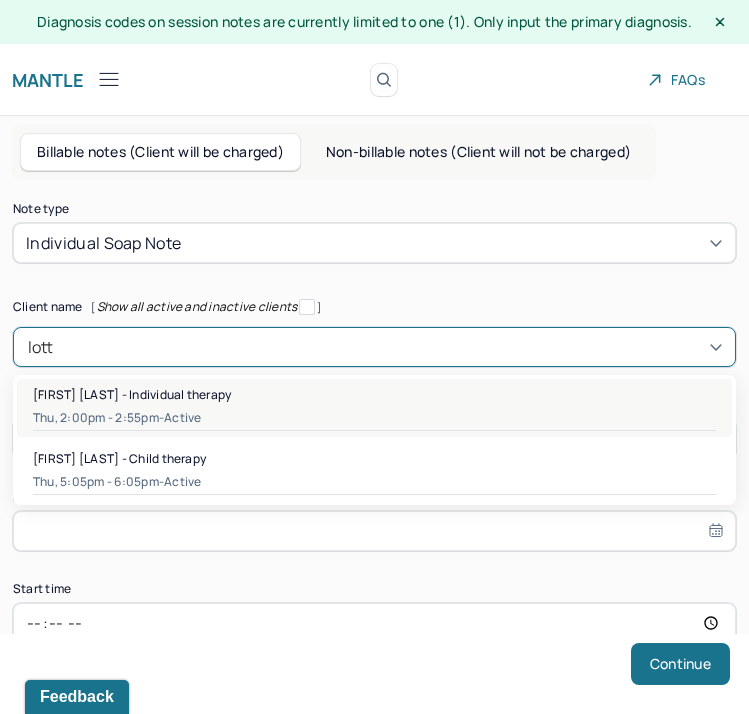 click on "[DAY], [TIME] - active" at bounding box center [374, 418] 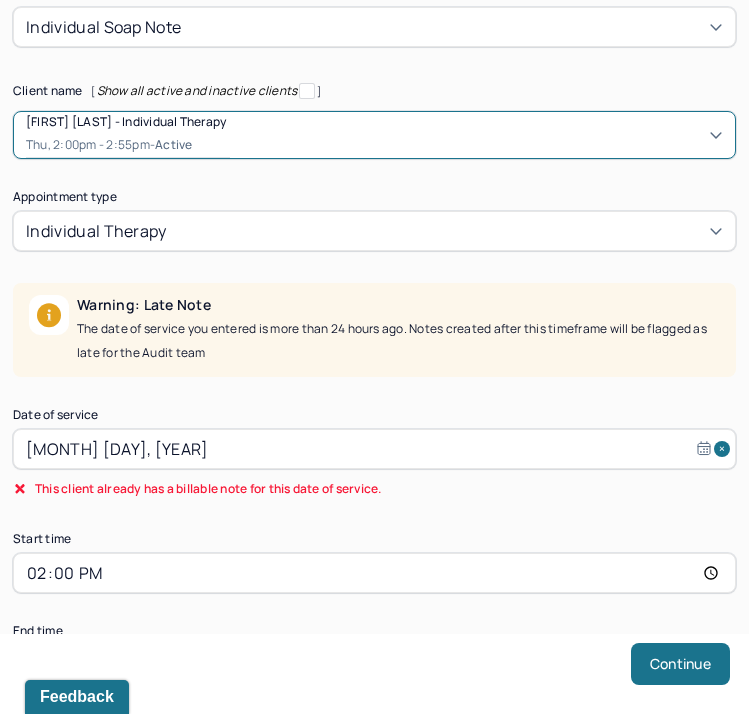 scroll, scrollTop: 270, scrollLeft: 0, axis: vertical 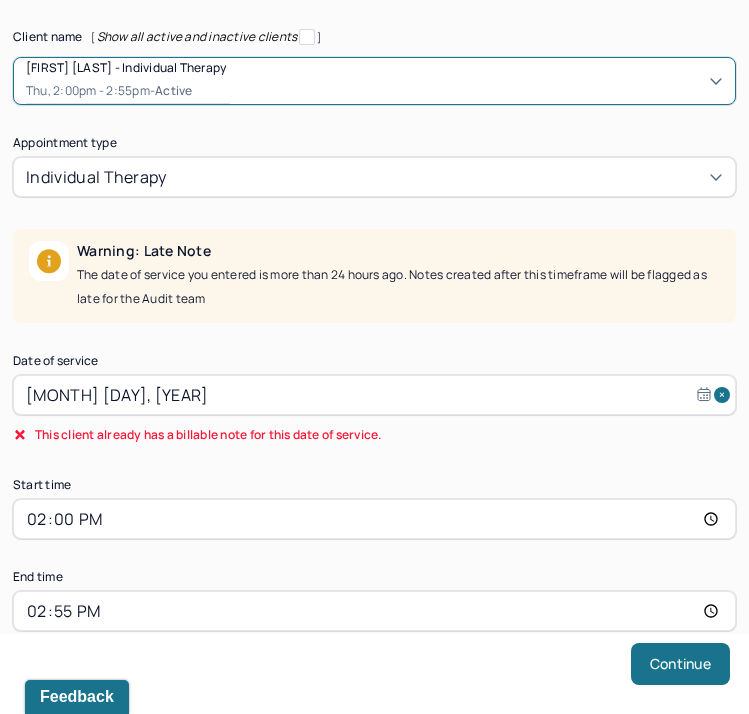 click on "[MONTH] [DAY], [YEAR]" at bounding box center (374, 395) 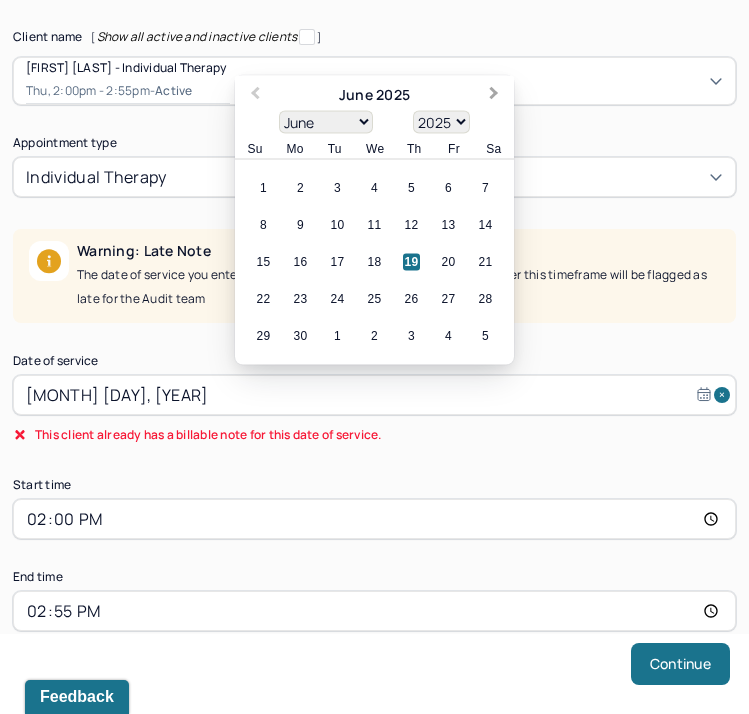 click on "Next Month" at bounding box center (496, 97) 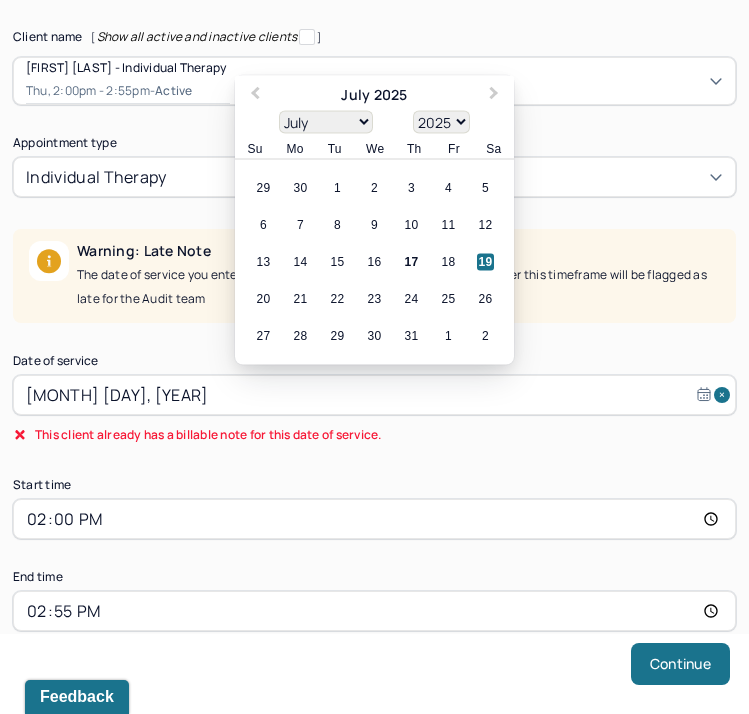 click on "17" at bounding box center (411, 262) 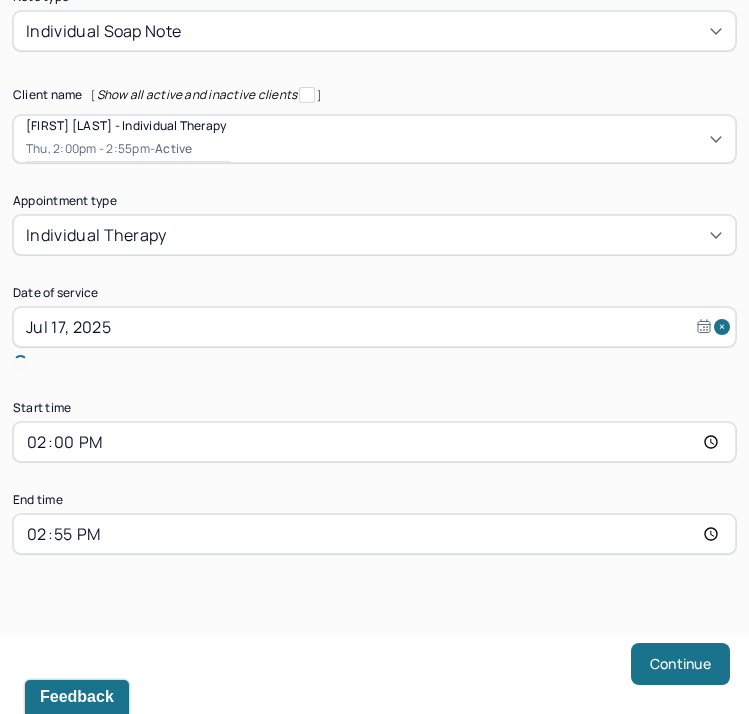 scroll, scrollTop: 189, scrollLeft: 0, axis: vertical 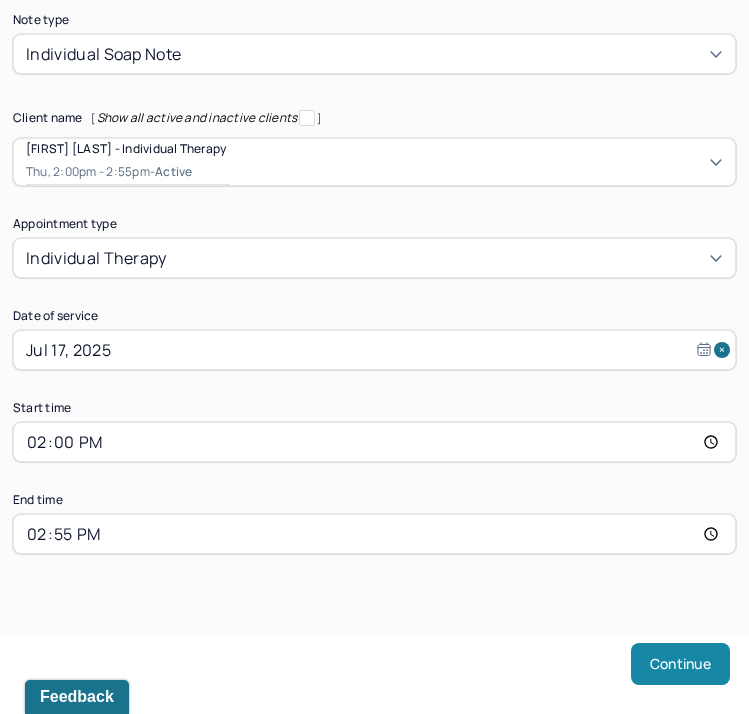click on "Continue" at bounding box center (680, 664) 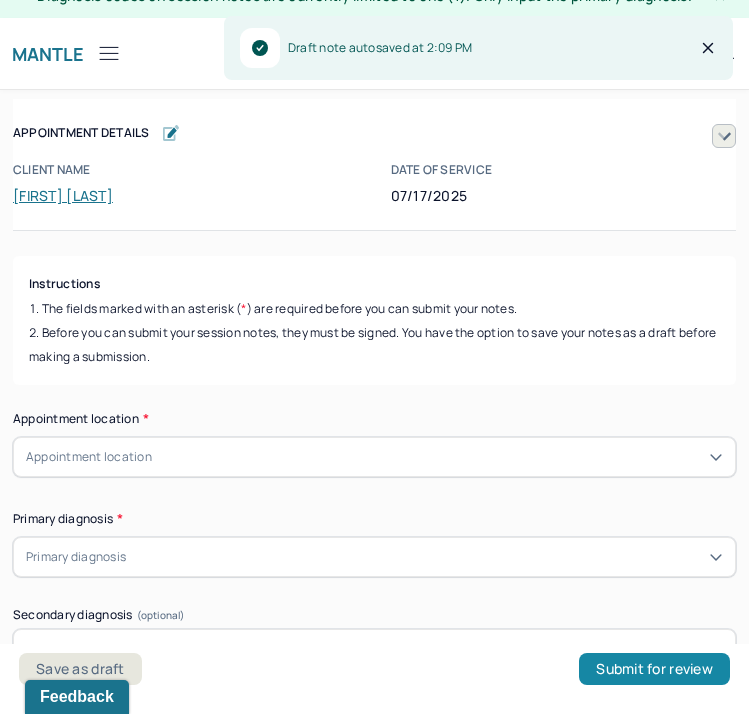 scroll, scrollTop: 26, scrollLeft: 0, axis: vertical 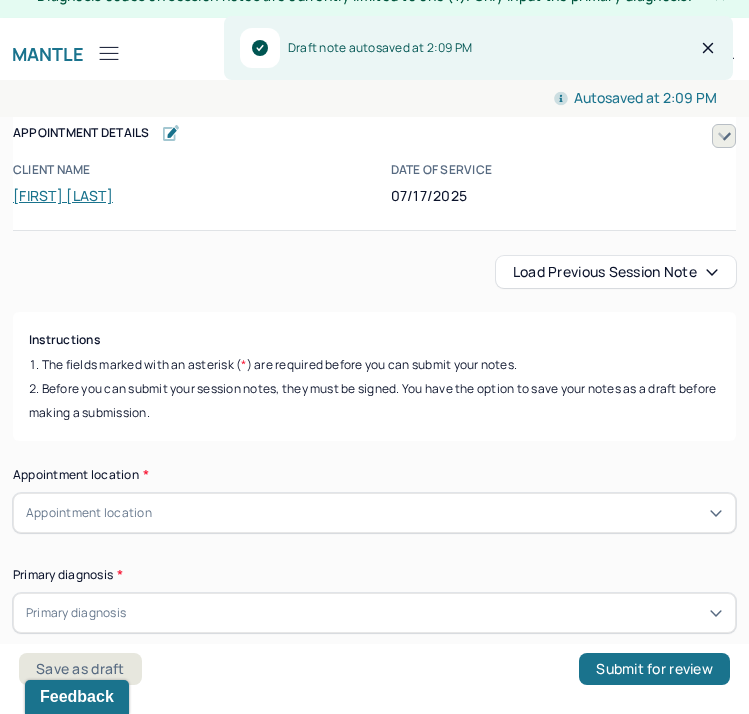 click on "Load previous session note" at bounding box center (616, 272) 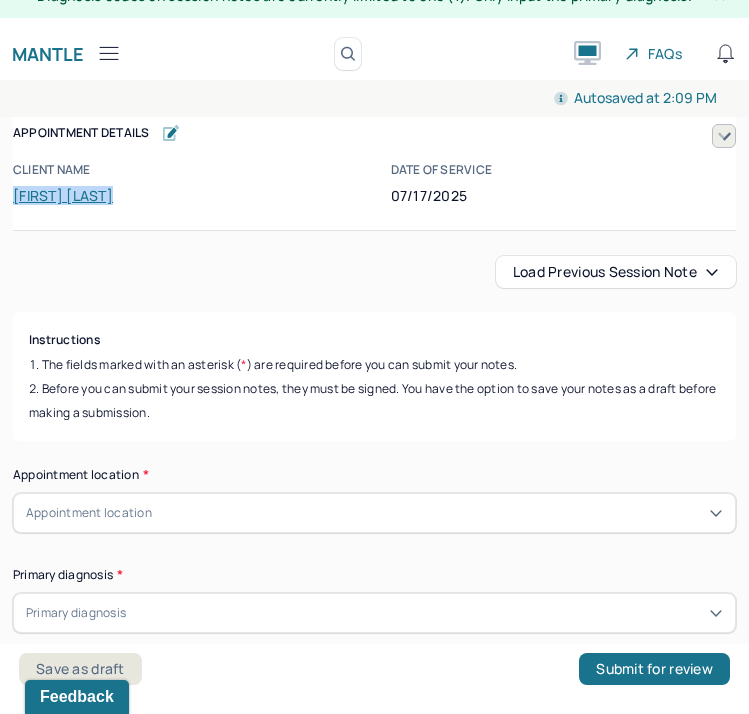 click on "Load previous session note" at bounding box center (616, 272) 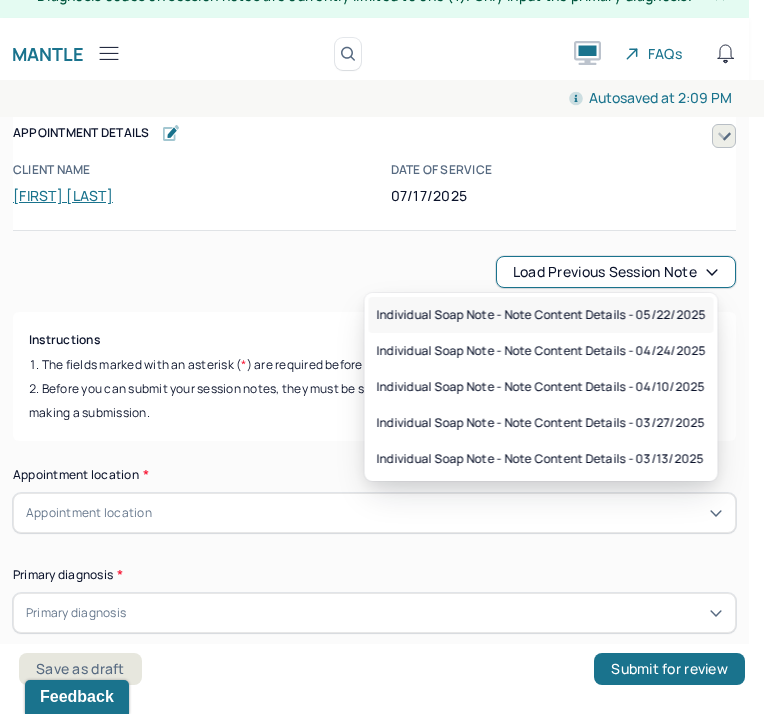click on "Individual soap note   - Note content Details -   05/22/2025" at bounding box center [541, 315] 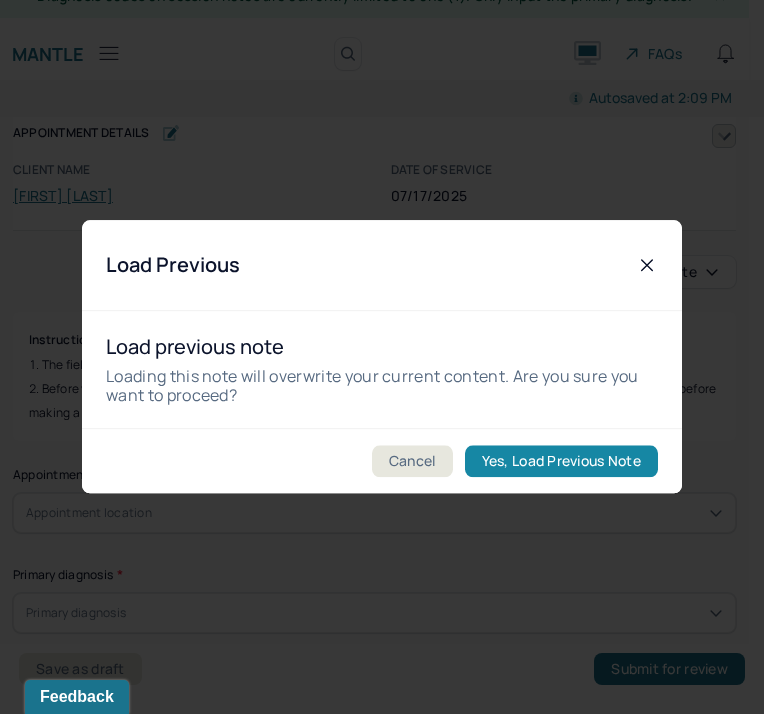click on "Yes, Load Previous Note" at bounding box center (561, 462) 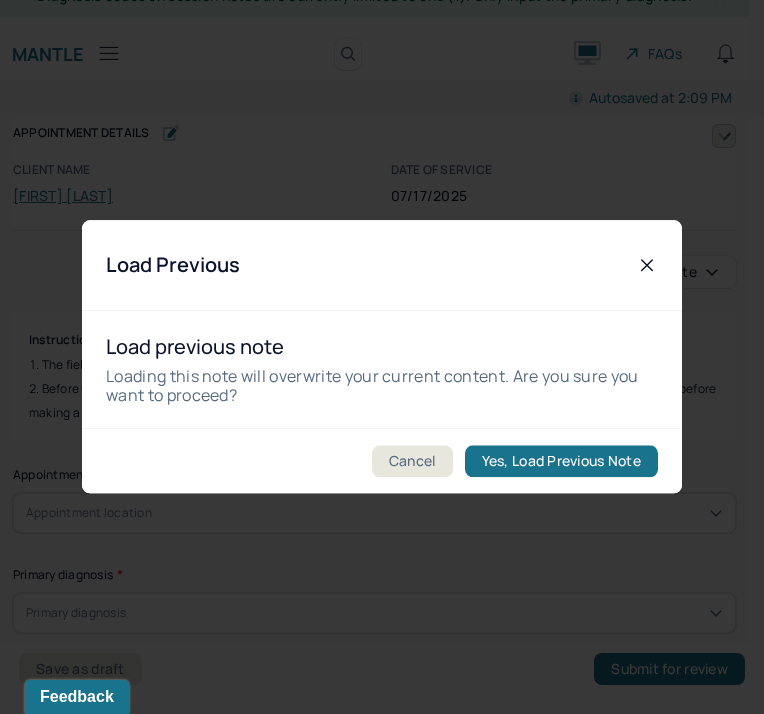 type on "Client endorsed feelings of stress frustration and worry. Client was engaged in session." 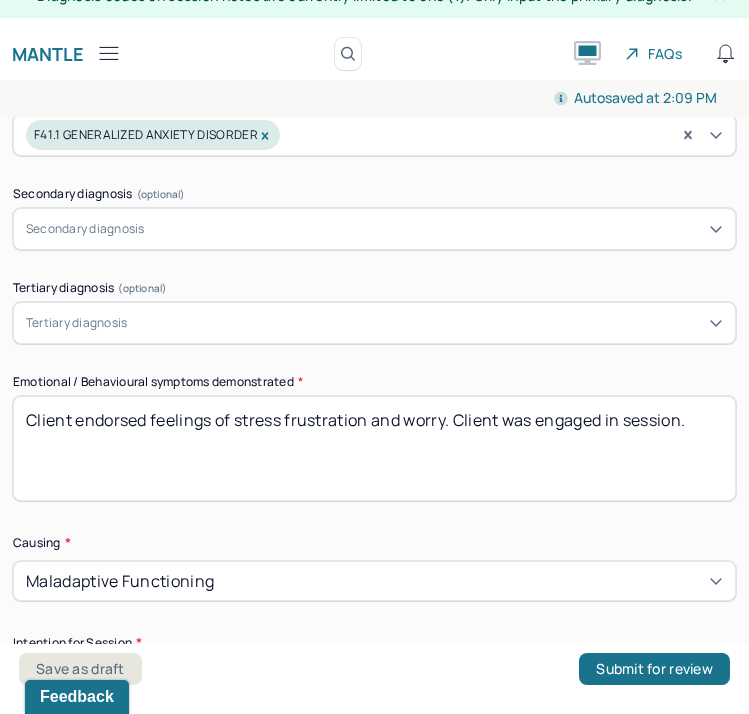 scroll, scrollTop: 1191, scrollLeft: 0, axis: vertical 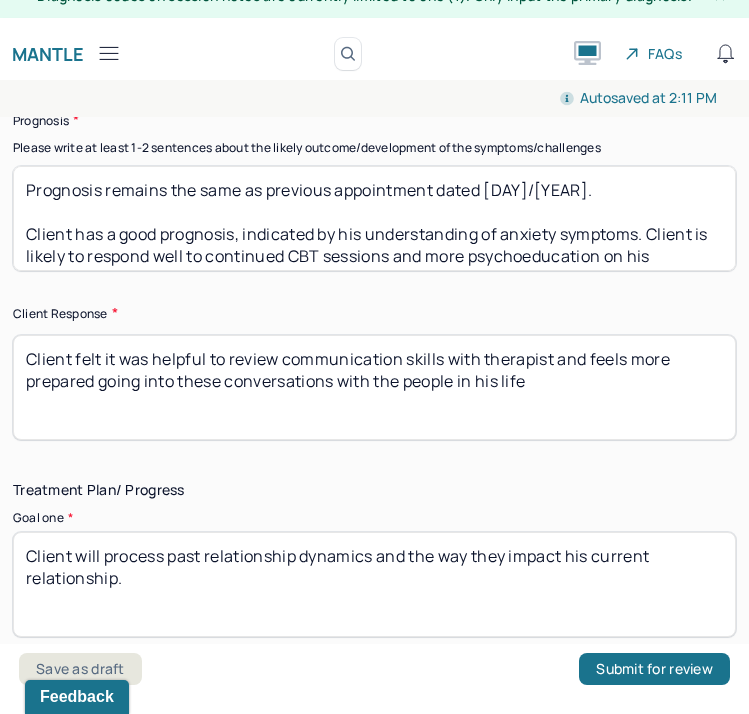 click on "Prognosis remains the same as previous appointment dated [DAY]/[YEAR].
Client has a good prognosis, indicated by his understanding of anxiety symptoms. Client is likely to respond well to continued CBT sessions and more psychoeducation on his diagnosis to better understand triggers and and manage life adjustments." at bounding box center (374, 218) 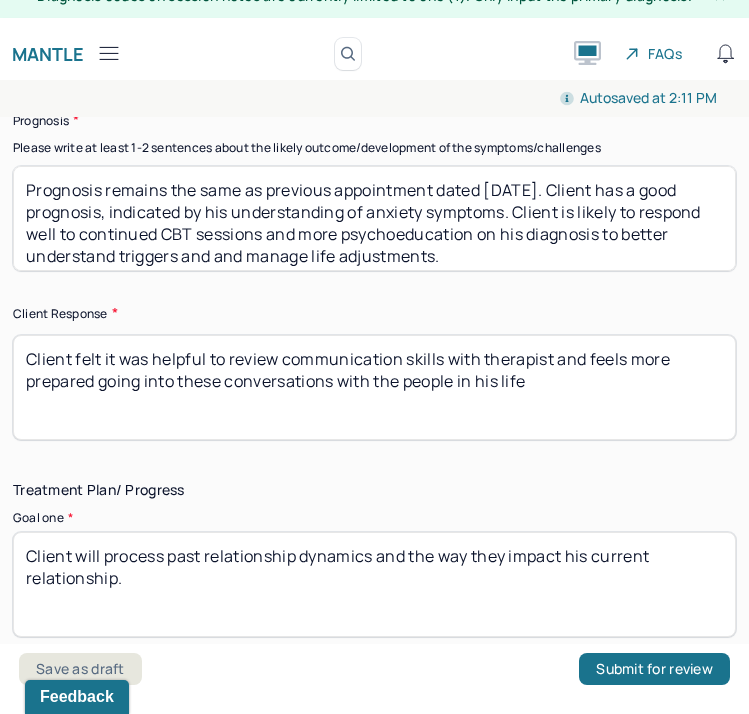 drag, startPoint x: 519, startPoint y: 179, endPoint x: 487, endPoint y: 184, distance: 32.38827 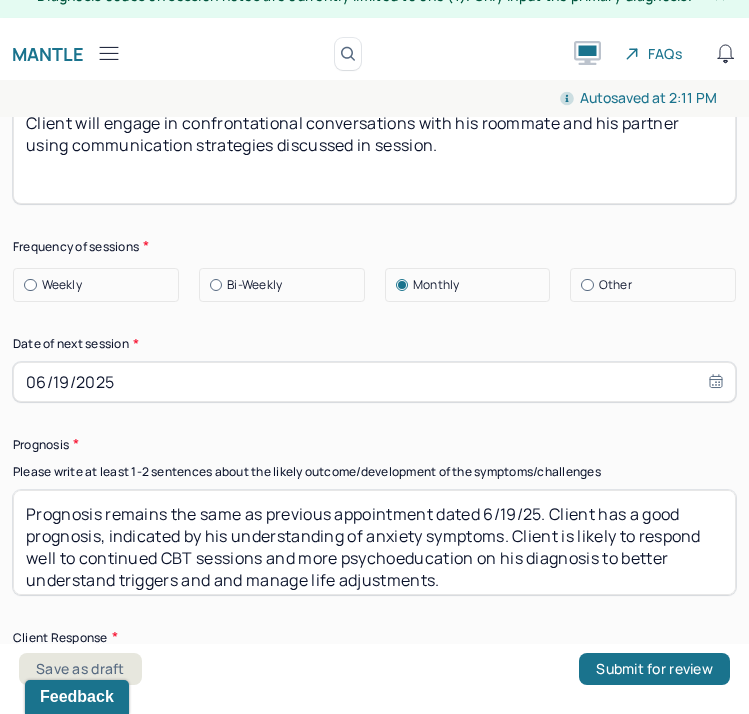 scroll, scrollTop: 3069, scrollLeft: 0, axis: vertical 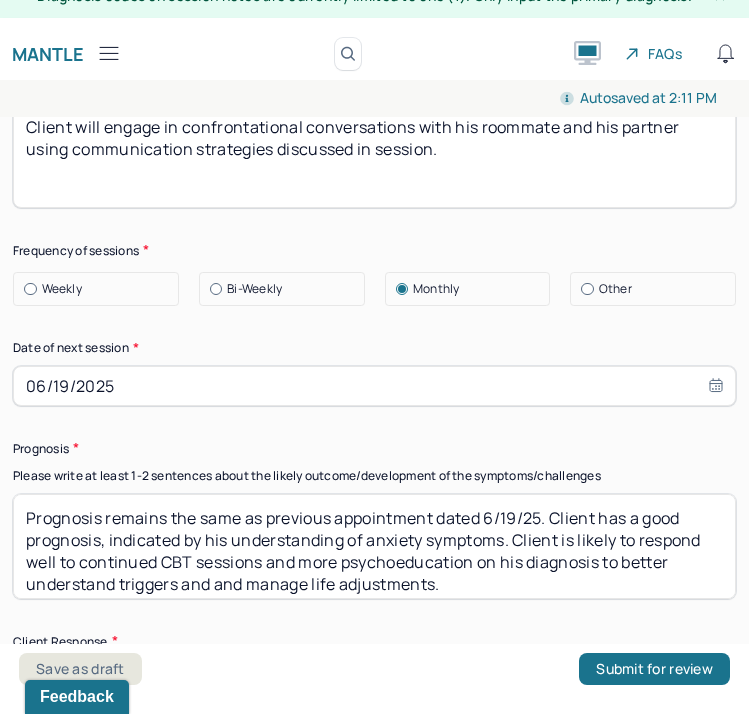 type on "Prognosis remains the same as previous appointment dated 6/19/25. Client has a good prognosis, indicated by his understanding of anxiety symptoms. Client is likely to respond well to continued CBT sessions and more psychoeducation on his diagnosis to better understand triggers and and manage life adjustments." 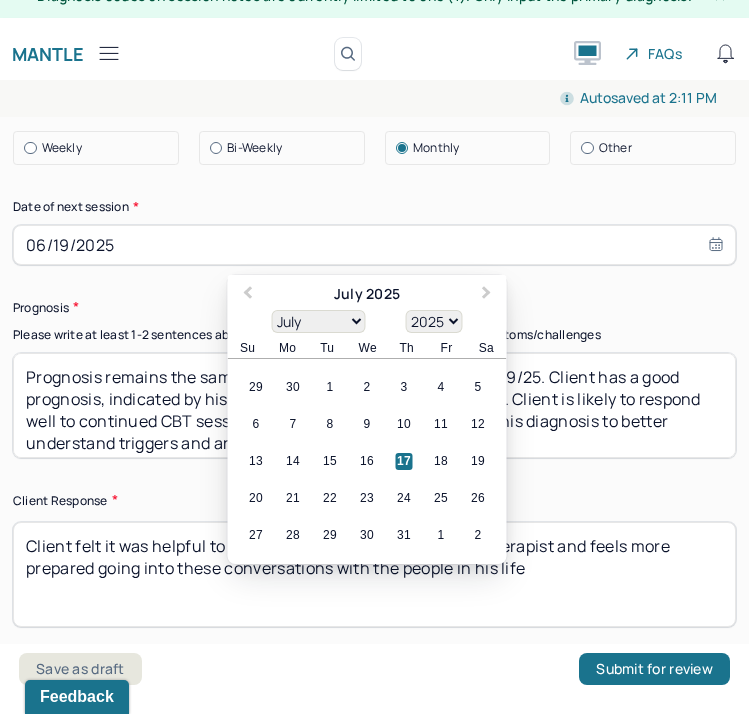 scroll, scrollTop: 3287, scrollLeft: 0, axis: vertical 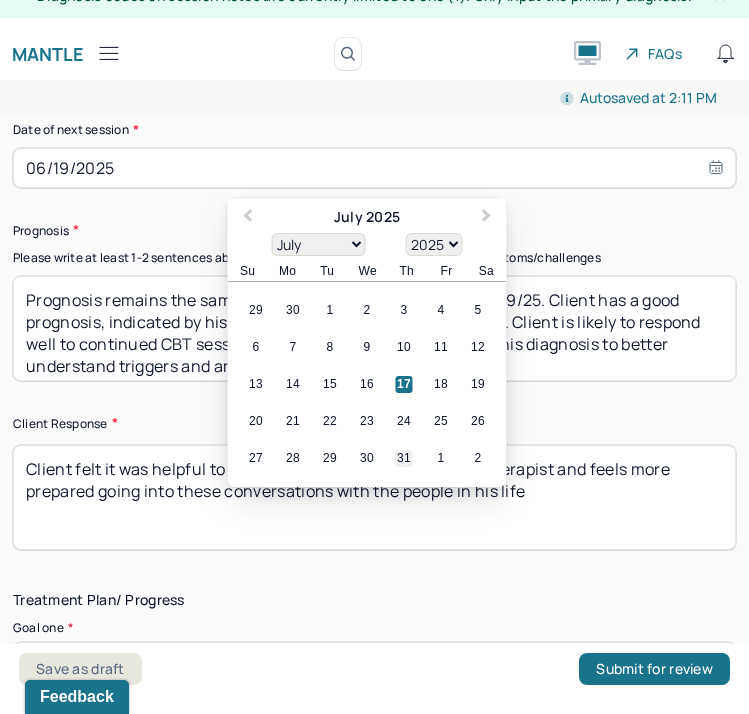 click on "31" at bounding box center (404, 458) 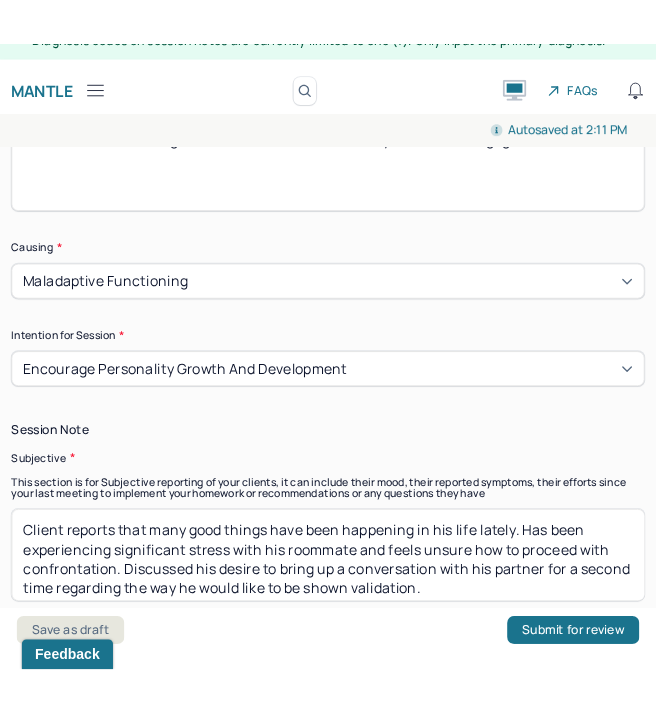 scroll, scrollTop: 1334, scrollLeft: 0, axis: vertical 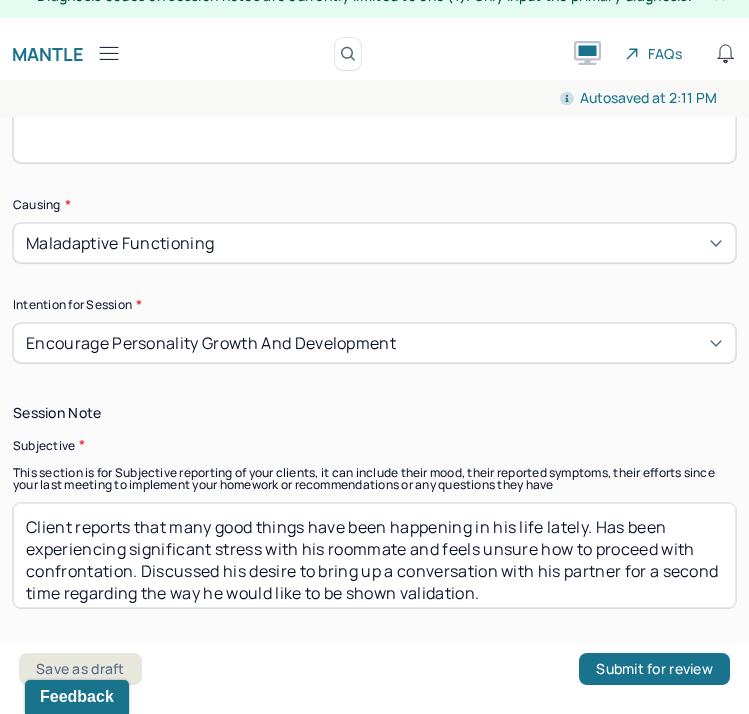 click on "Client reports that many good things have been happening in his life lately. Has been experiencing significant stress with his roommate and feels unsure how to proceed with confrontation. Discussed his desire to bring up a conversation with his partner for a second time regarding the way he would like to be shown validation." at bounding box center [374, 555] 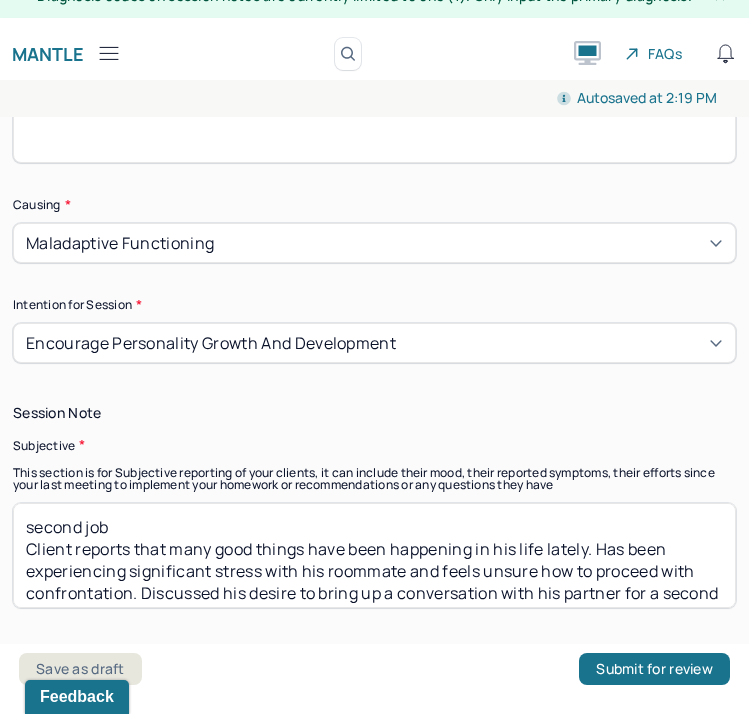 click on "second job
Client reports that many good things have been happening in his life lately. Has been experiencing significant stress with his roommate and feels unsure how to proceed with confrontation. Discussed his desire to bring up a conversation with his partner for a second time regarding the way he would like to be shown validation." at bounding box center (374, 555) 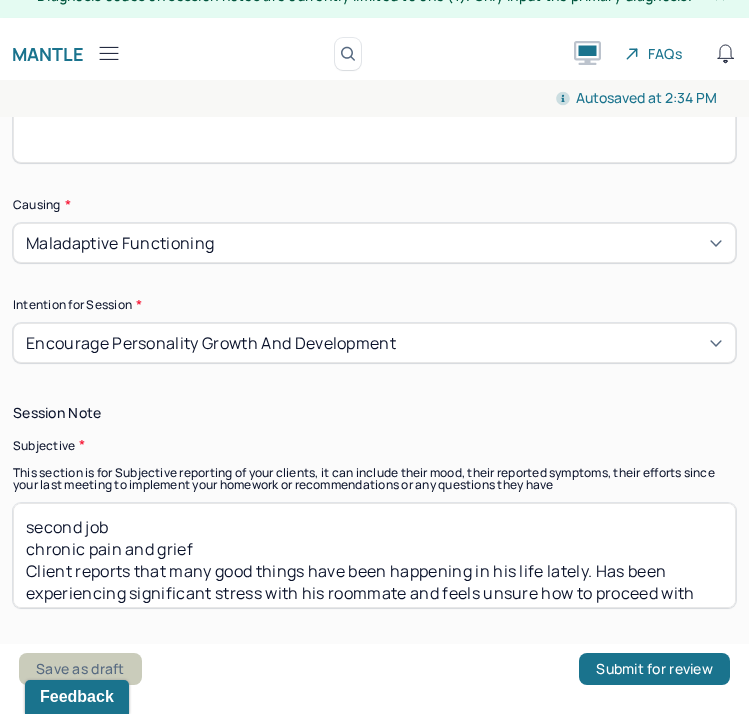type on "second job
chronic pain and grief
Client reports that many good things have been happening in his life lately. Has been experiencing significant stress with his roommate and feels unsure how to proceed with confrontation. Discussed his desire to bring up a conversation with his partner for a second time regarding the way he would like to be shown validation." 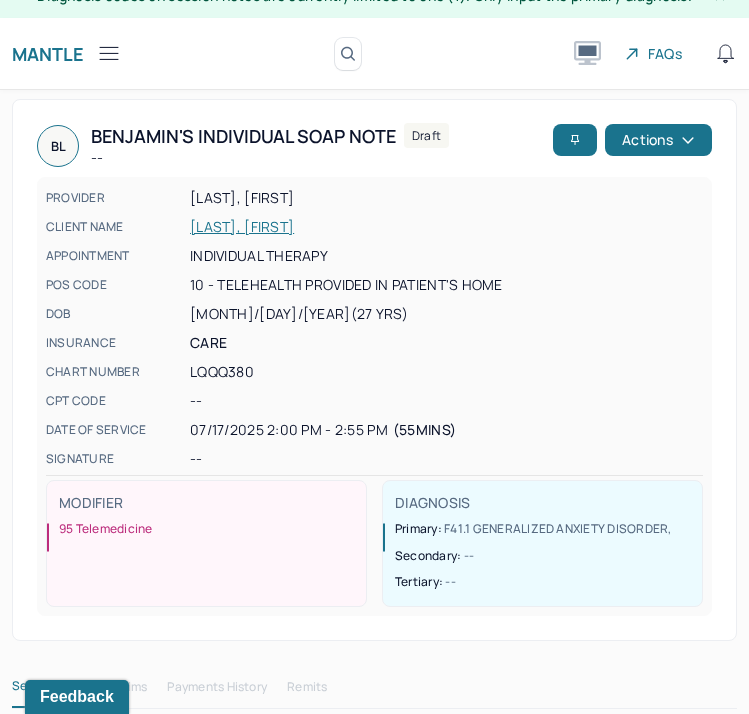 click on "DIAGNOSIS Primary:   [DIAGNOSIS] ,  Secondary:   -- Tertiary:   --" at bounding box center (539, 537) 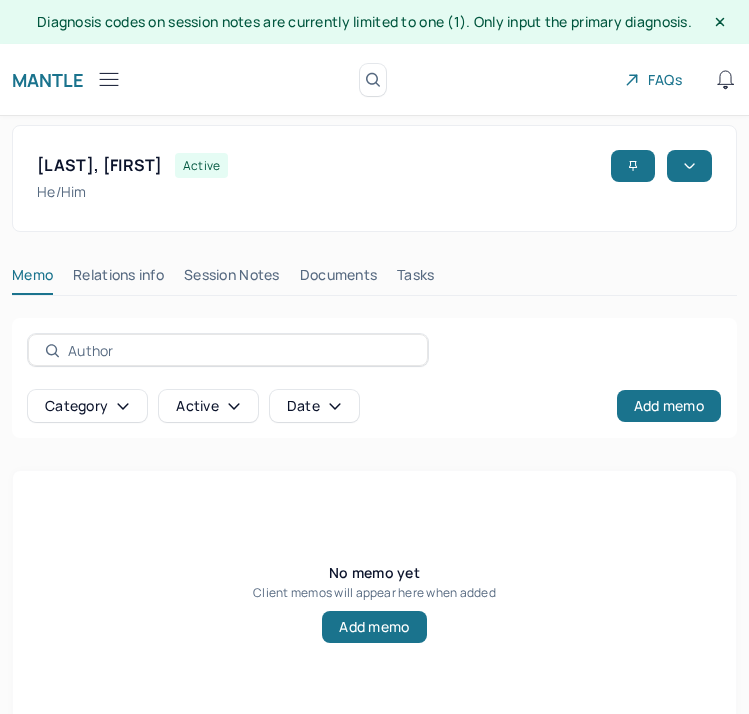 scroll, scrollTop: 0, scrollLeft: 0, axis: both 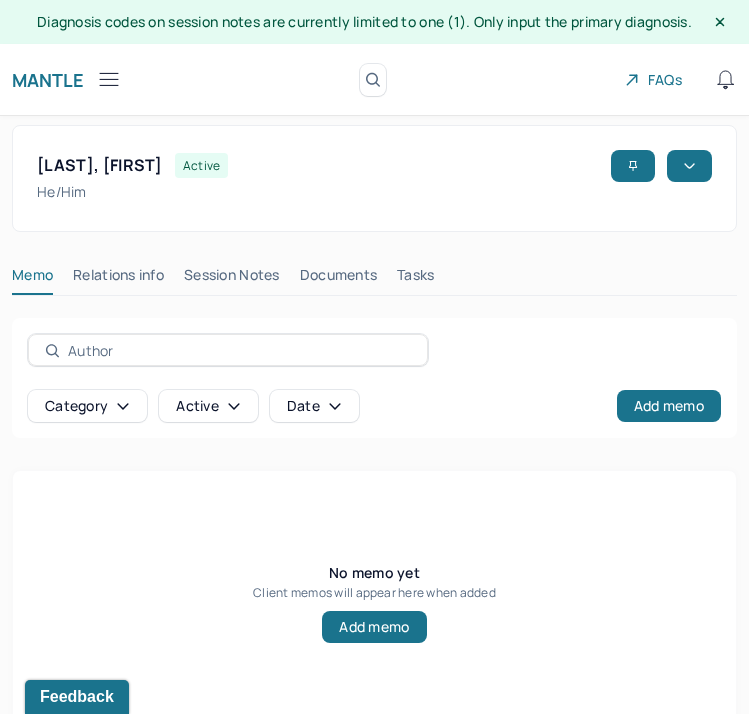 drag, startPoint x: 230, startPoint y: 266, endPoint x: 272, endPoint y: 284, distance: 45.694637 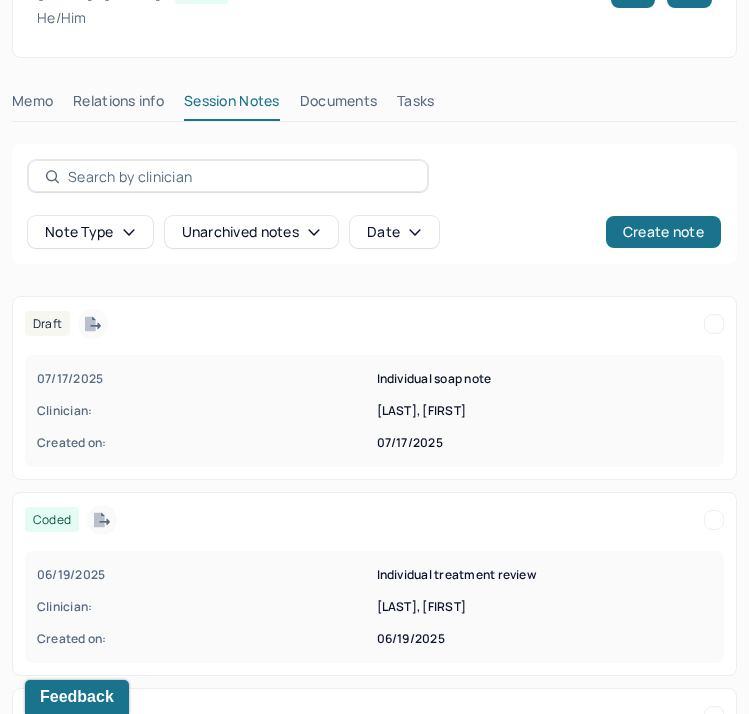scroll, scrollTop: 349, scrollLeft: 0, axis: vertical 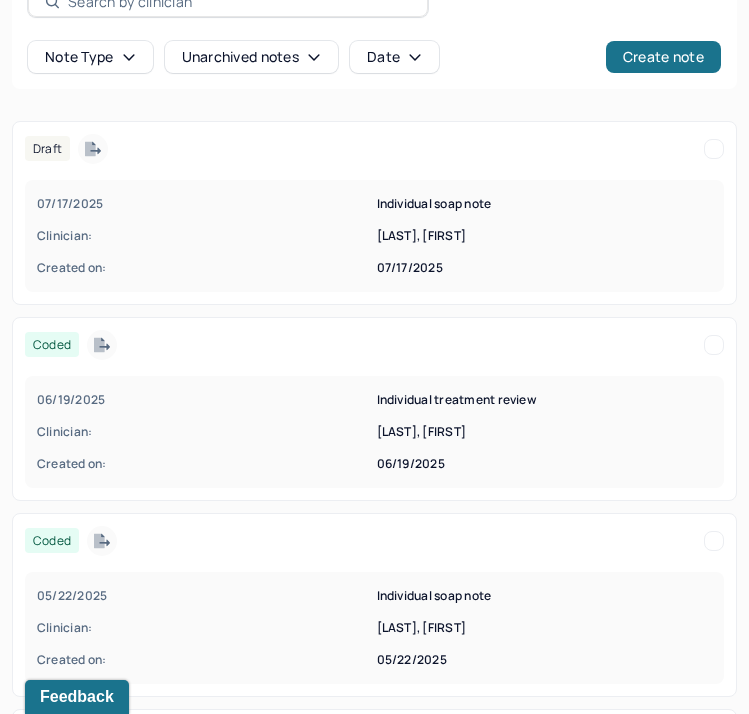 click on "[DATE] Individual treatment review Clinician: [LAST], [FIRST] Created on: [DATE]" at bounding box center (374, 432) 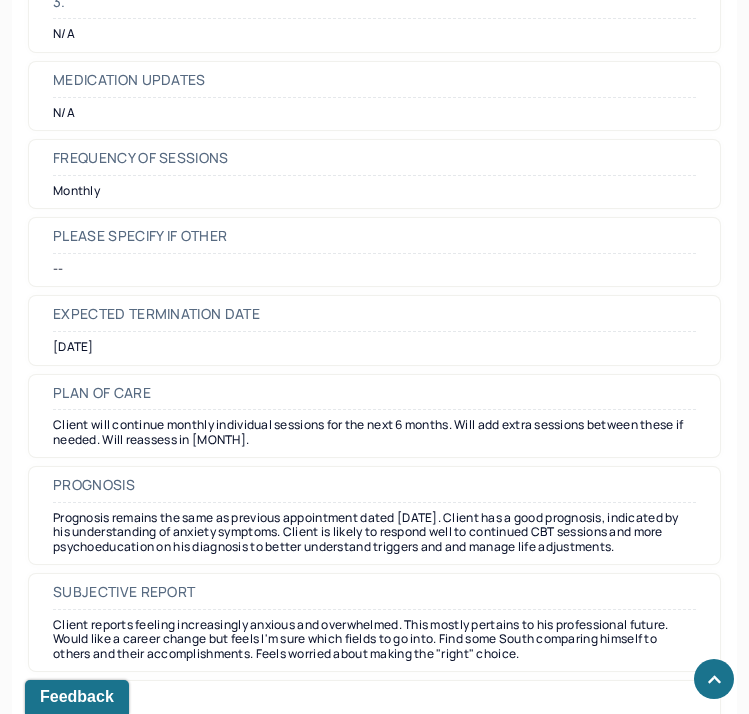 scroll, scrollTop: 5448, scrollLeft: 0, axis: vertical 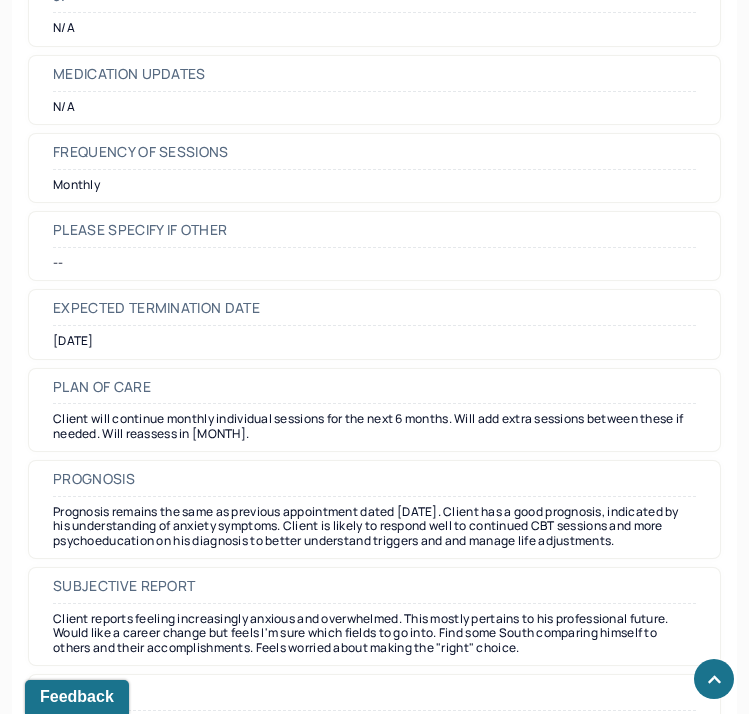 drag, startPoint x: 54, startPoint y: 514, endPoint x: 672, endPoint y: 540, distance: 618.5467 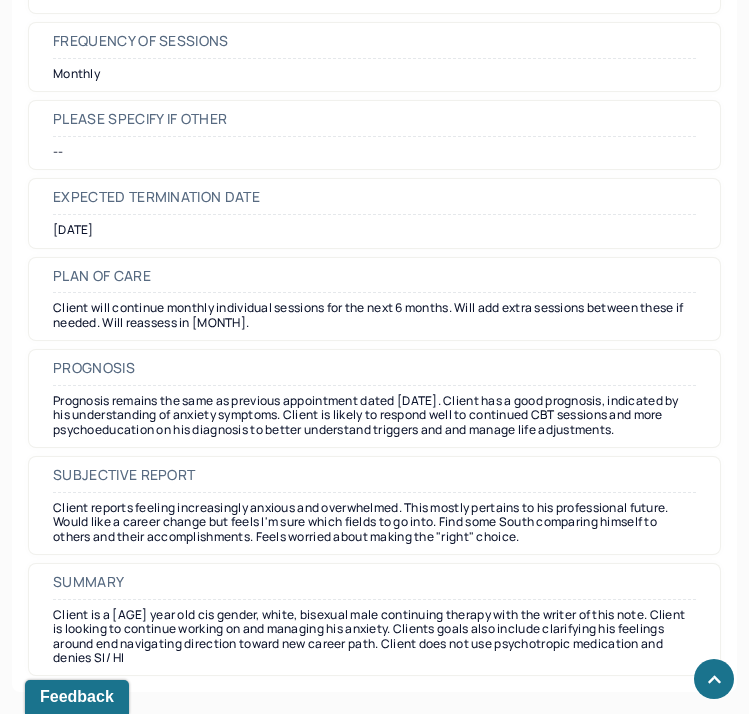 scroll, scrollTop: 5569, scrollLeft: 0, axis: vertical 